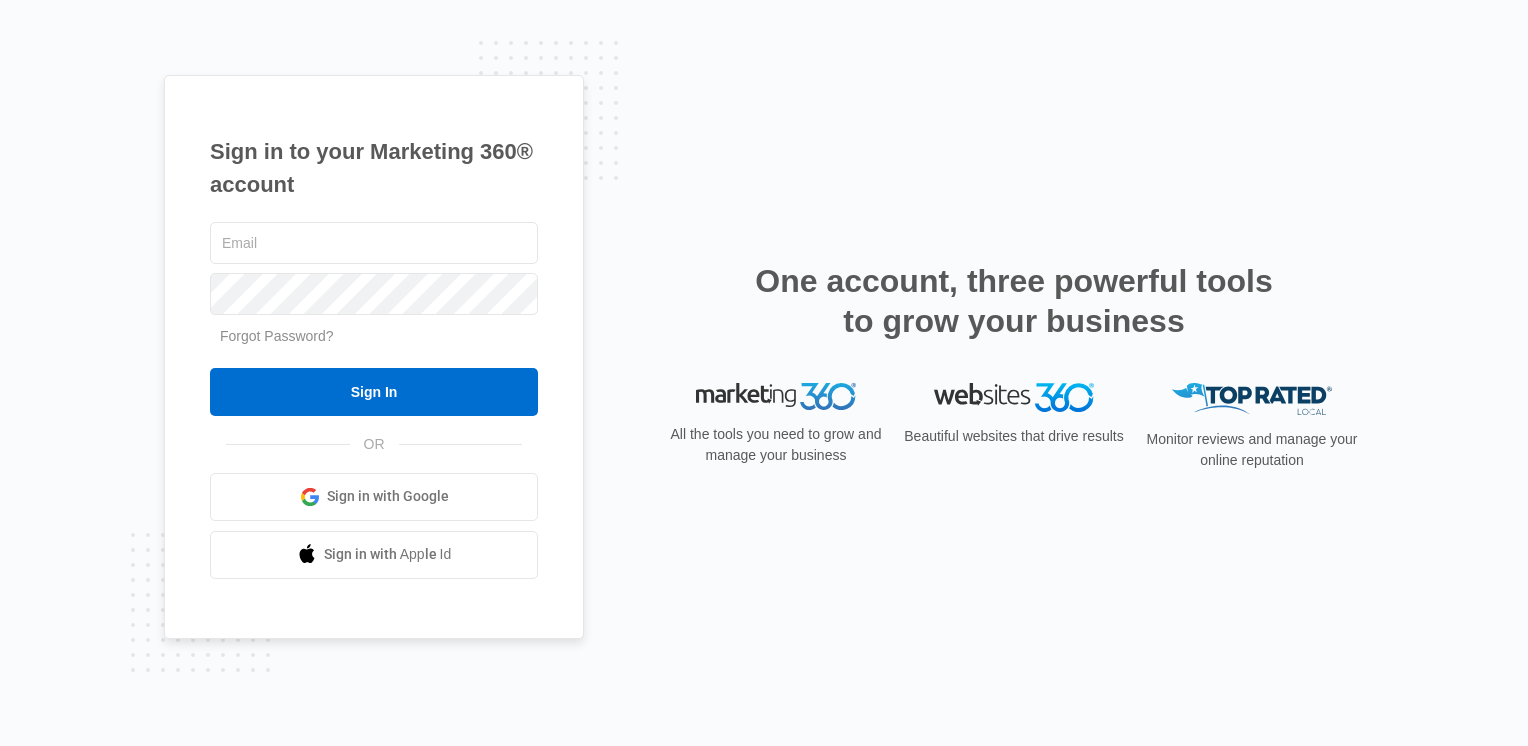 scroll, scrollTop: 0, scrollLeft: 0, axis: both 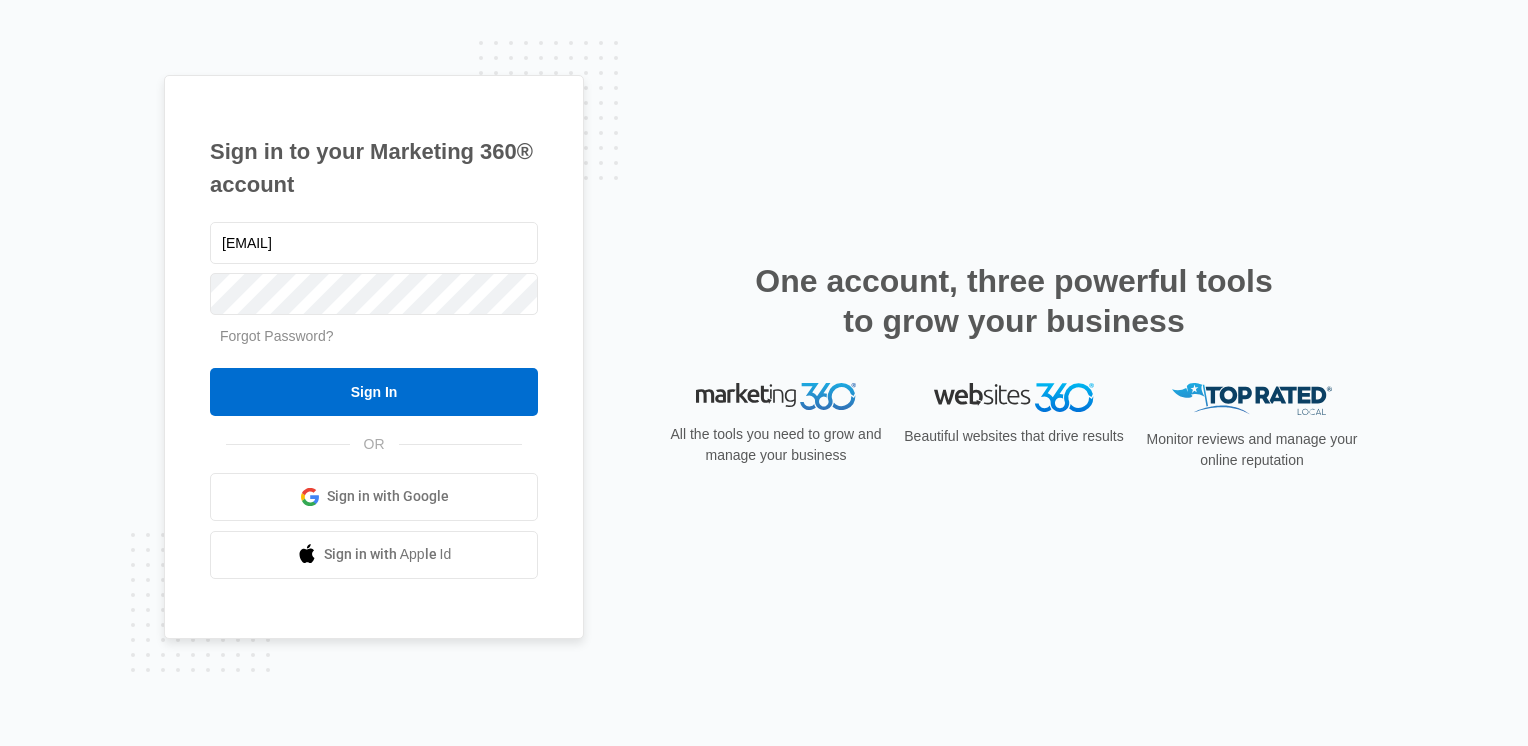 drag, startPoint x: 372, startPoint y: 244, endPoint x: 566, endPoint y: 254, distance: 194.25757 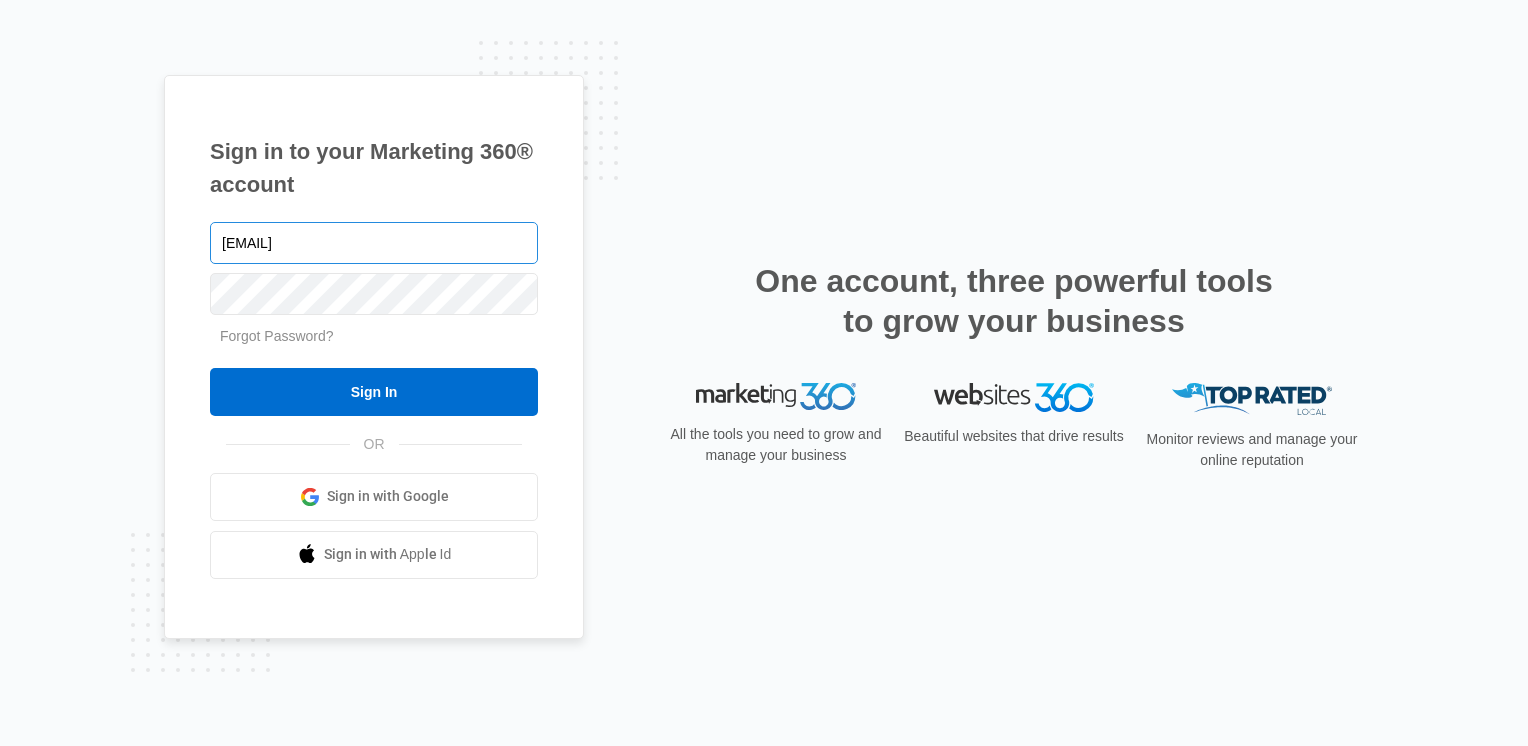 click on "[EMAIL]" at bounding box center [374, 243] 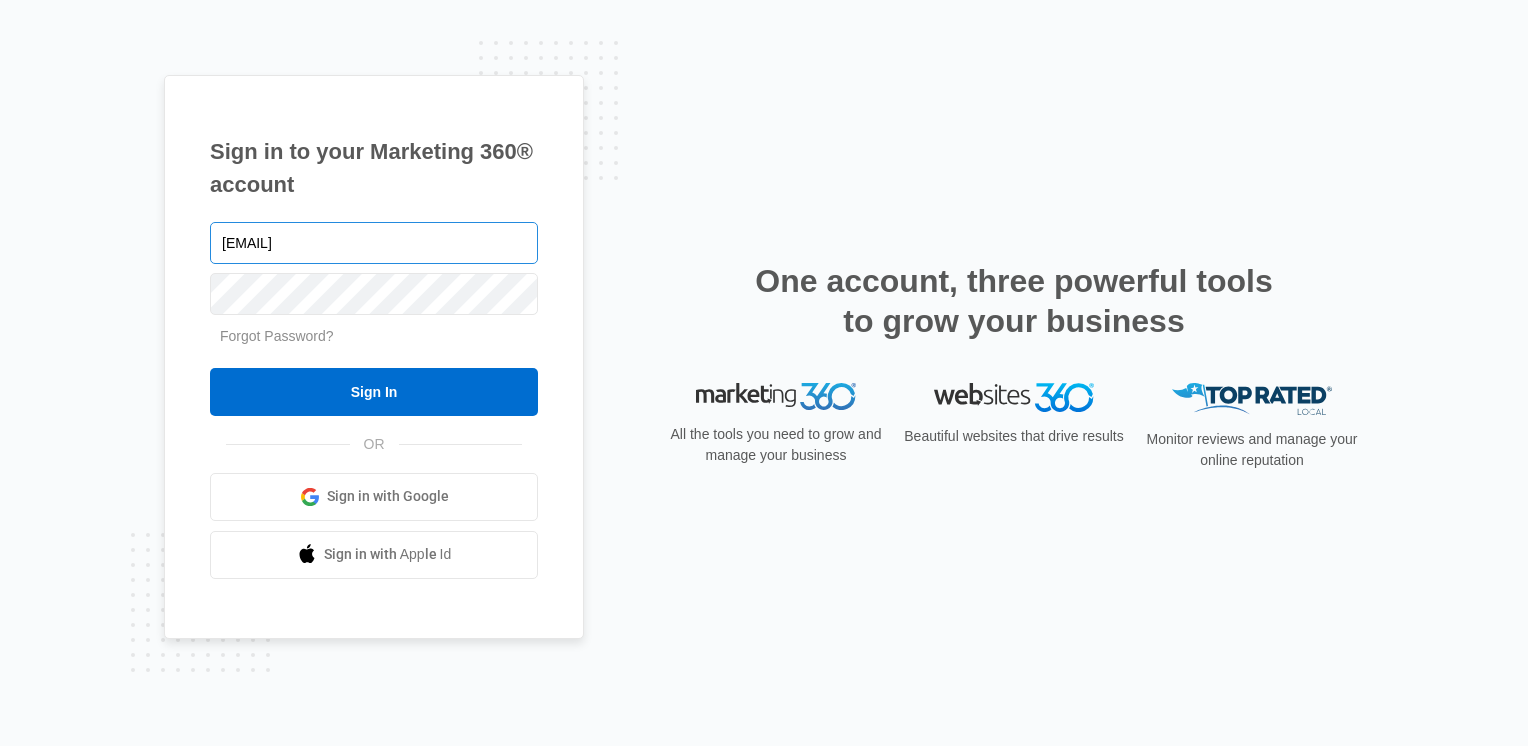 click on "ehab@eccentricbi.com:Secure@226" at bounding box center (374, 243) 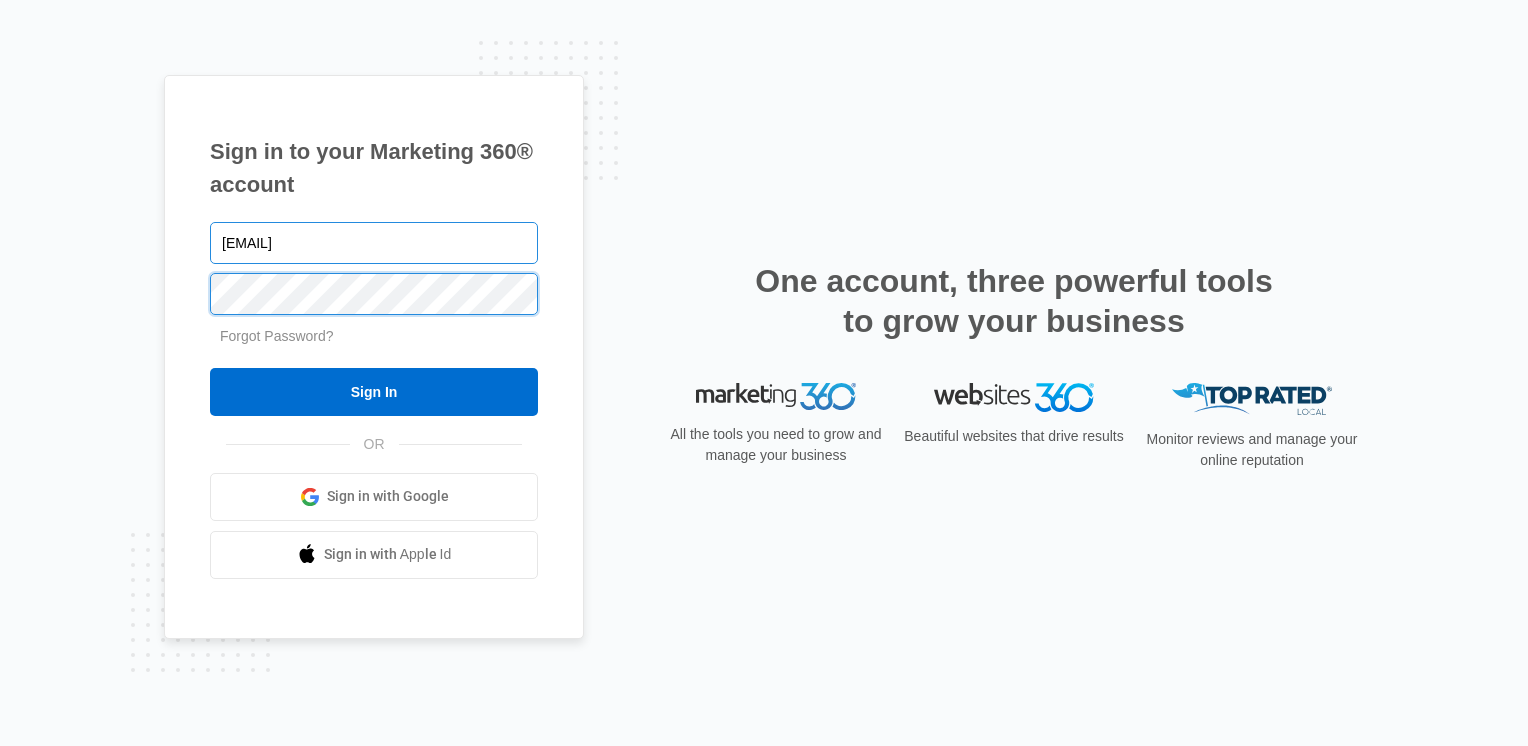 click on "Sign In" at bounding box center (374, 392) 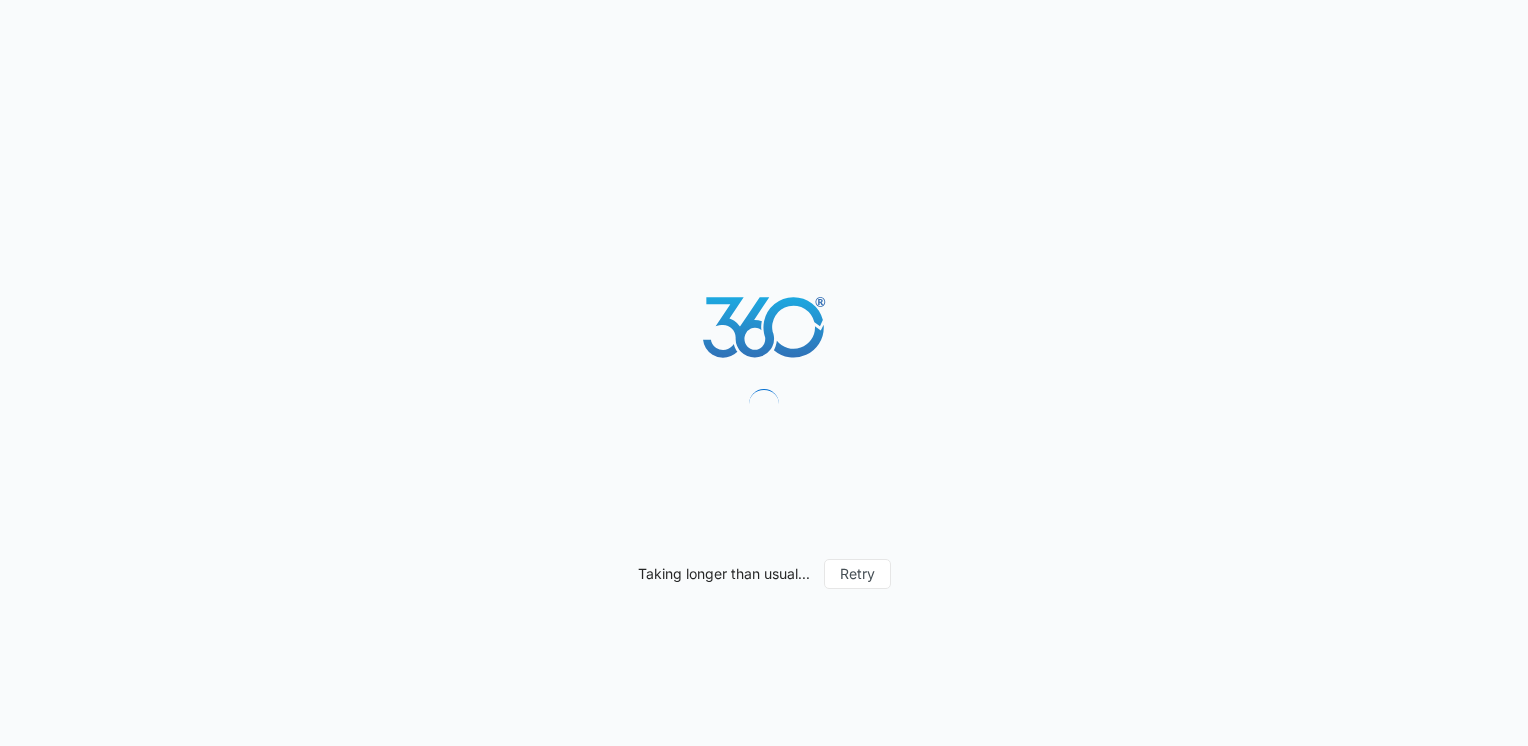 scroll, scrollTop: 0, scrollLeft: 0, axis: both 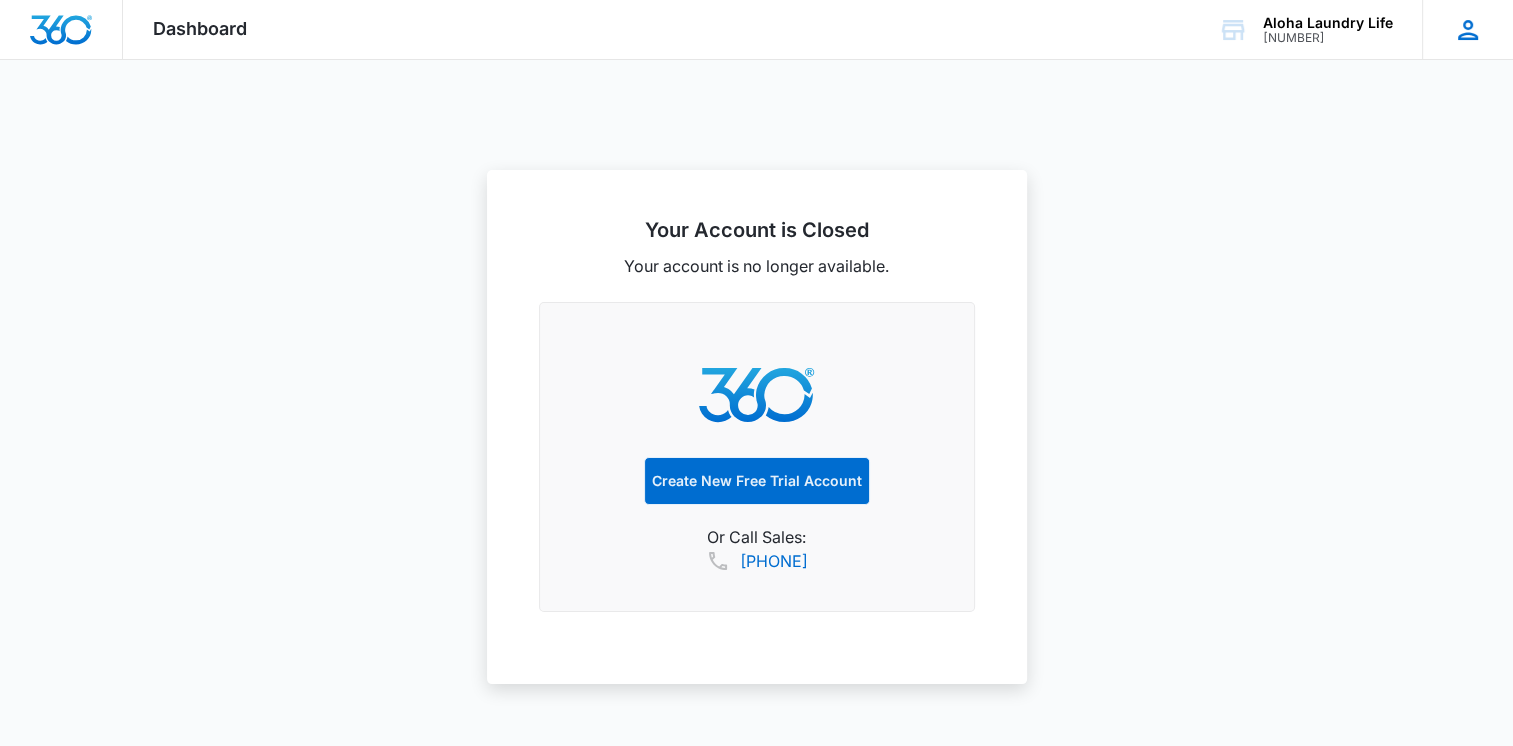 click on "ER Ehab Rofaiel ehab@eccentricbi.com My Profile Notifications Support Logout Terms & Conditions   •   Privacy Policy" at bounding box center (1467, 29) 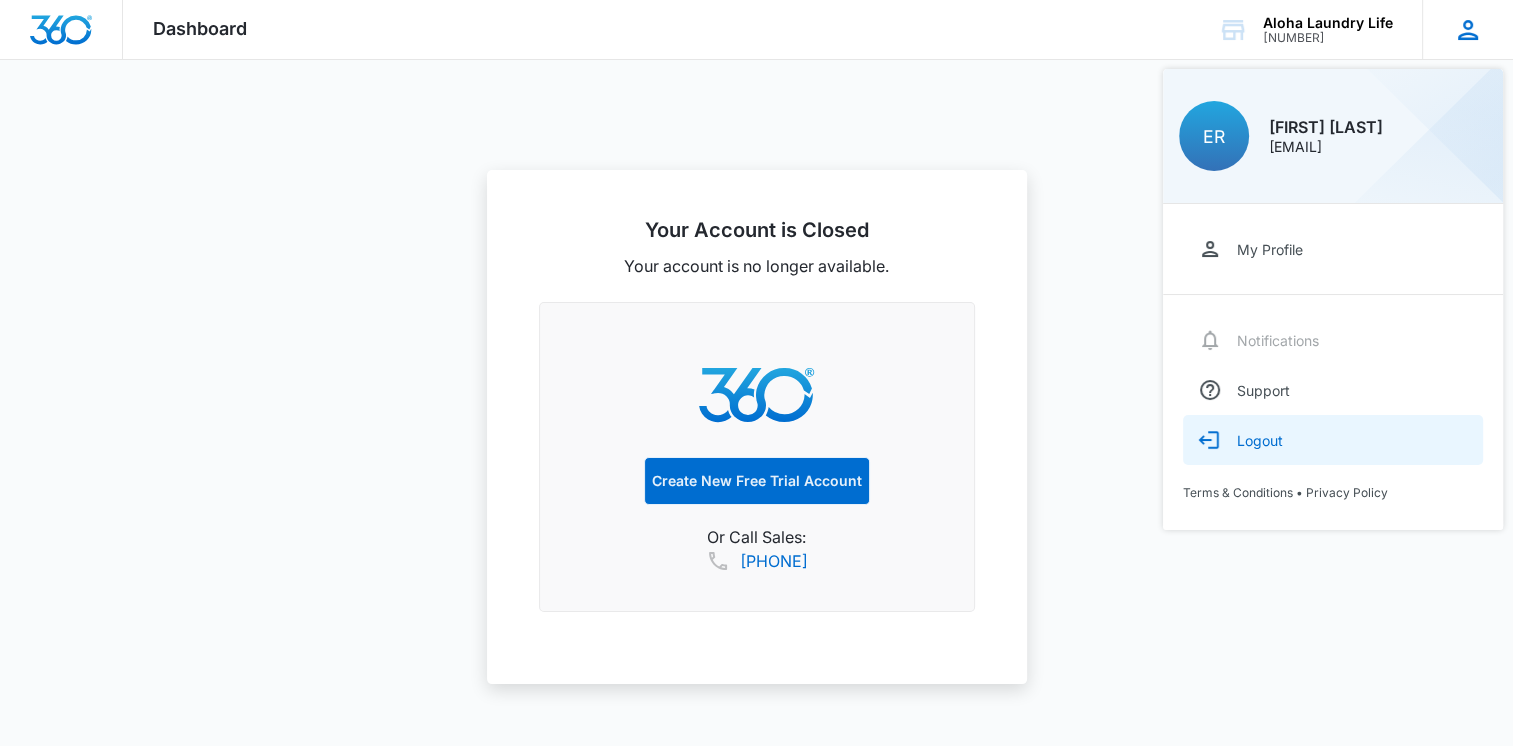 click on "Logout" at bounding box center (1333, 440) 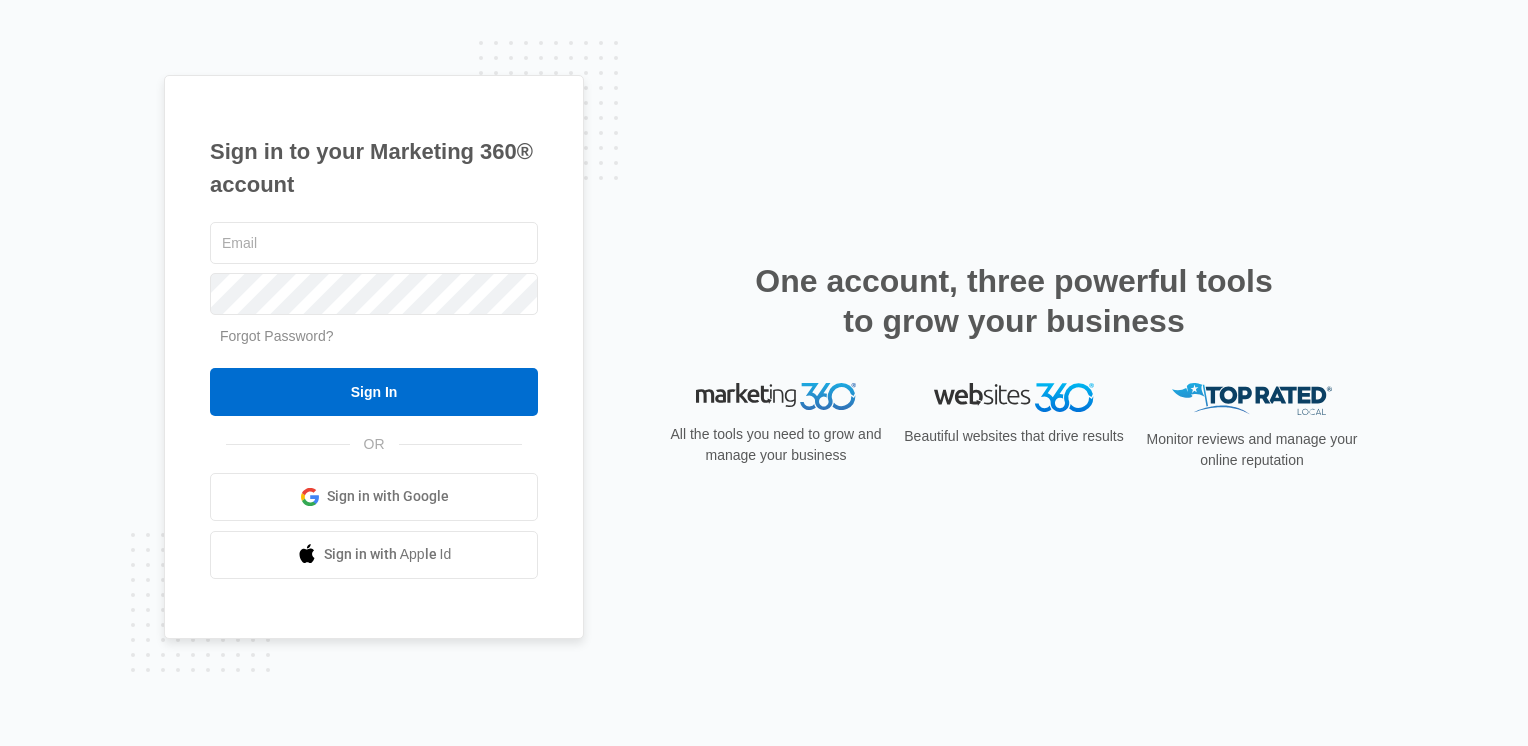 scroll, scrollTop: 0, scrollLeft: 0, axis: both 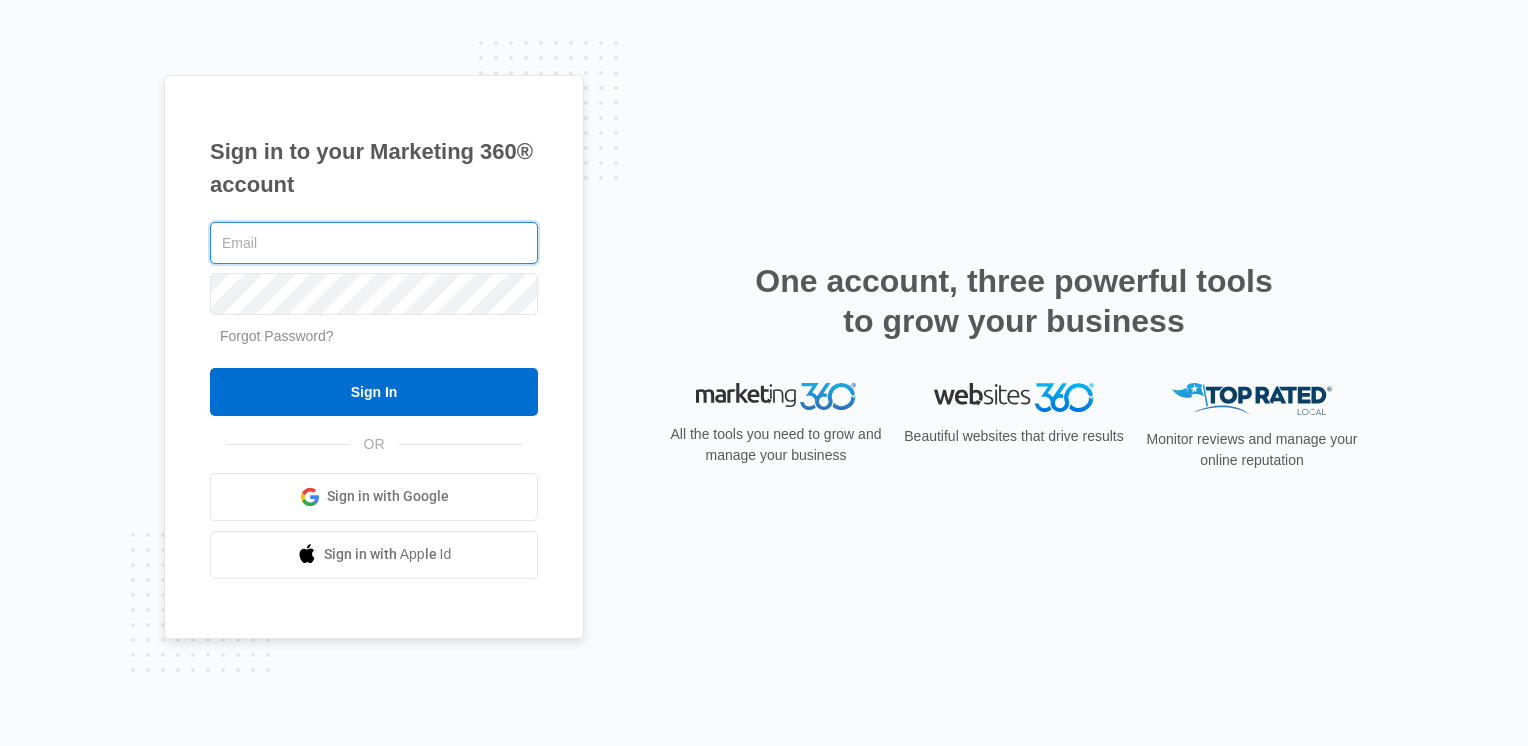 paste on "admin@myzarus.com:123@Rizwan" 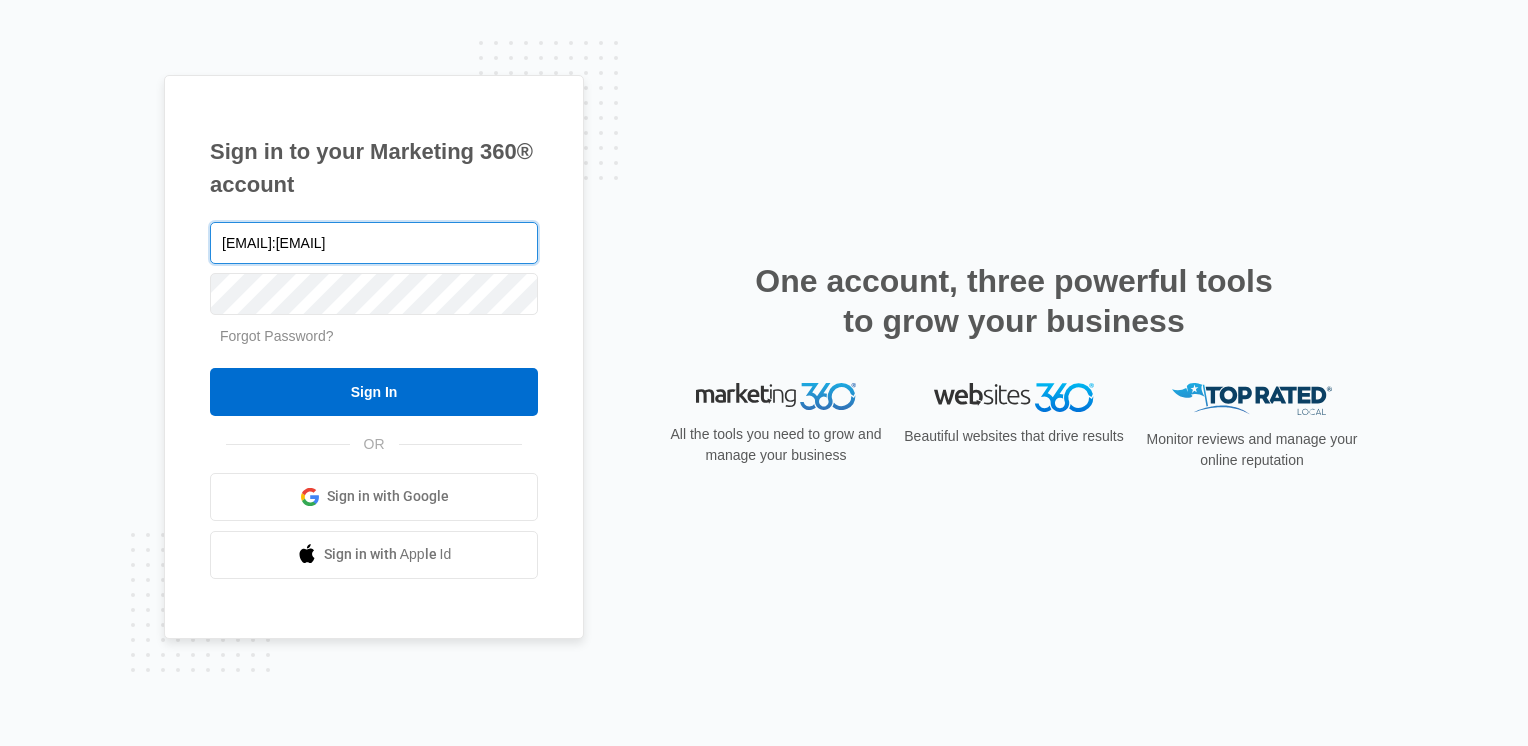 click on "admin@myzarus.com:123@Rizwan" at bounding box center (374, 243) 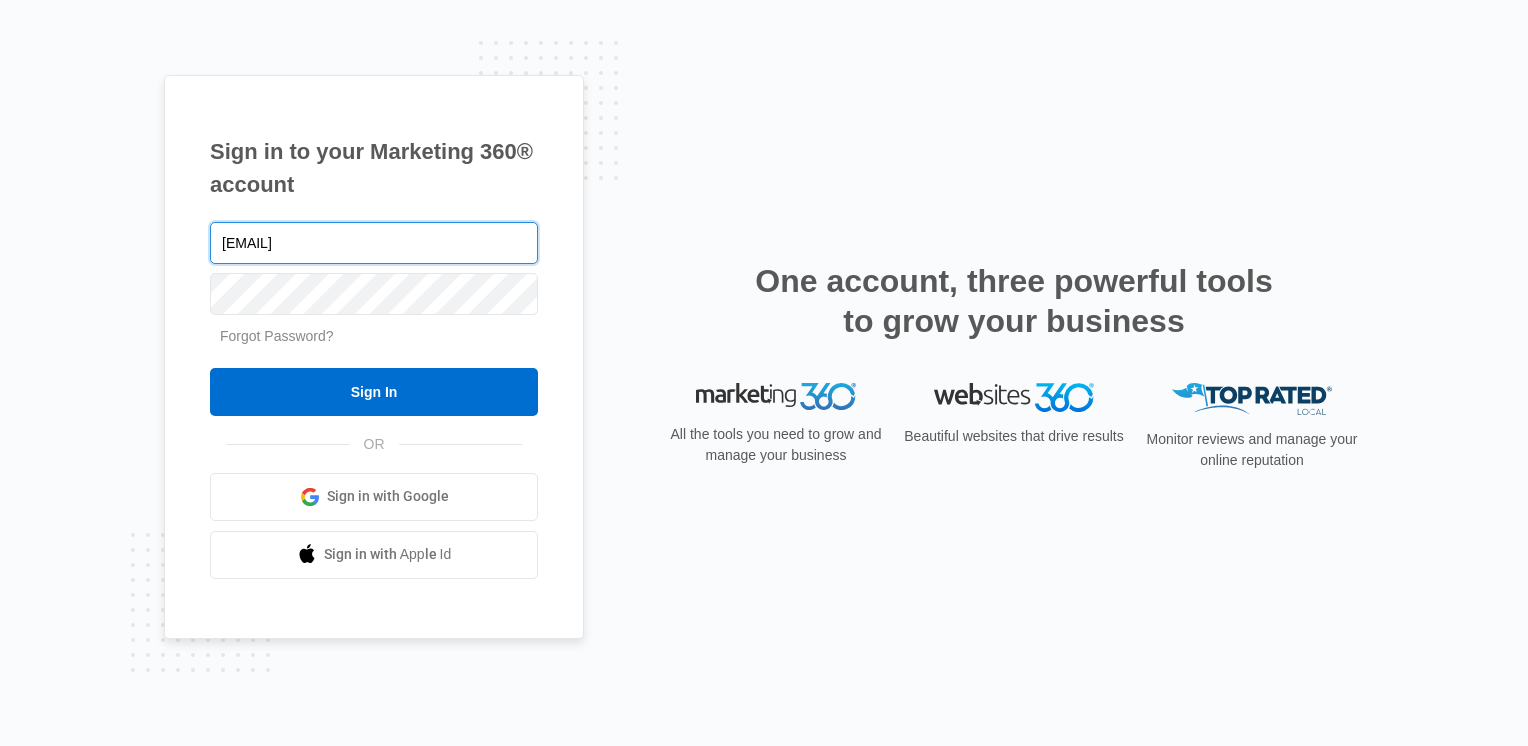 type on "admin@myzarus.com" 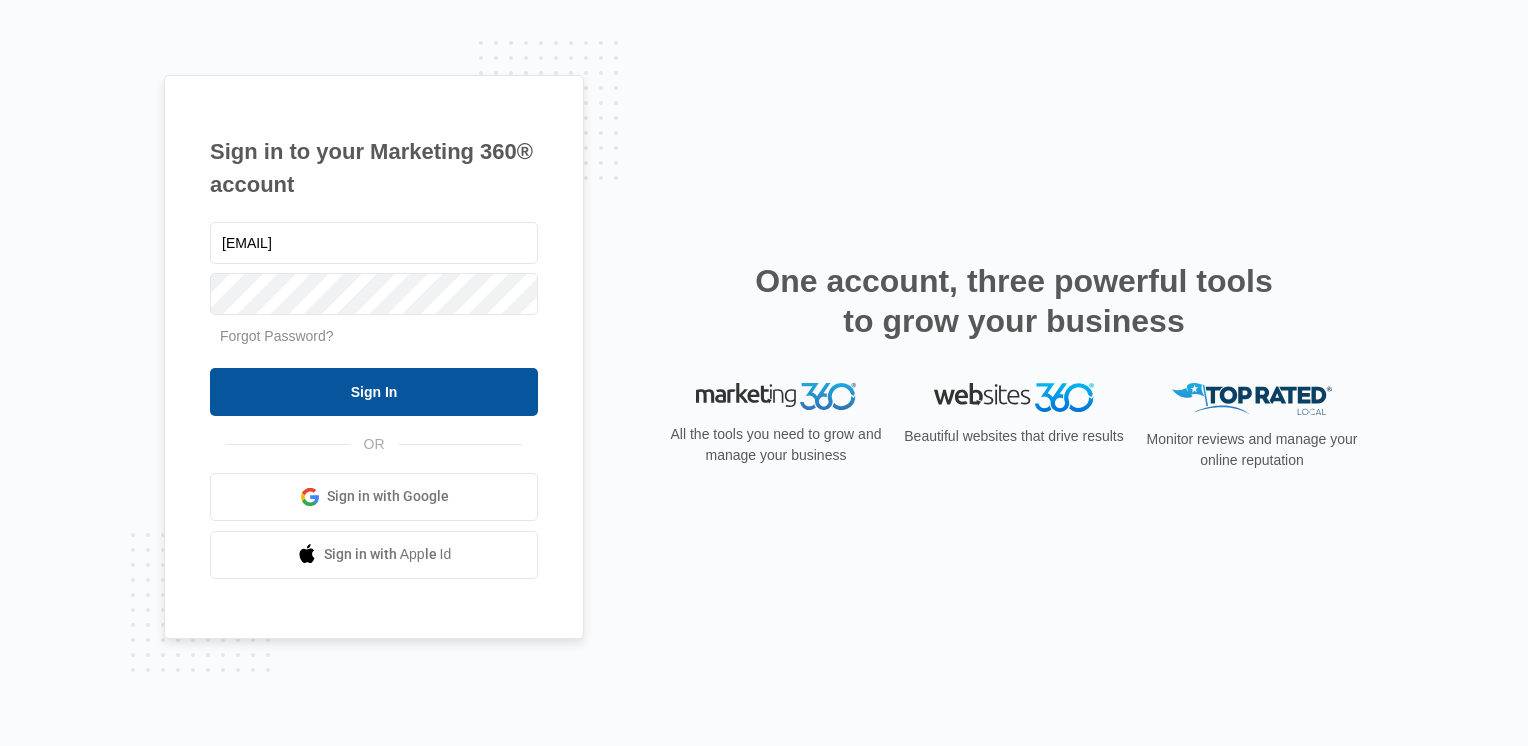 click on "Sign In" at bounding box center [374, 392] 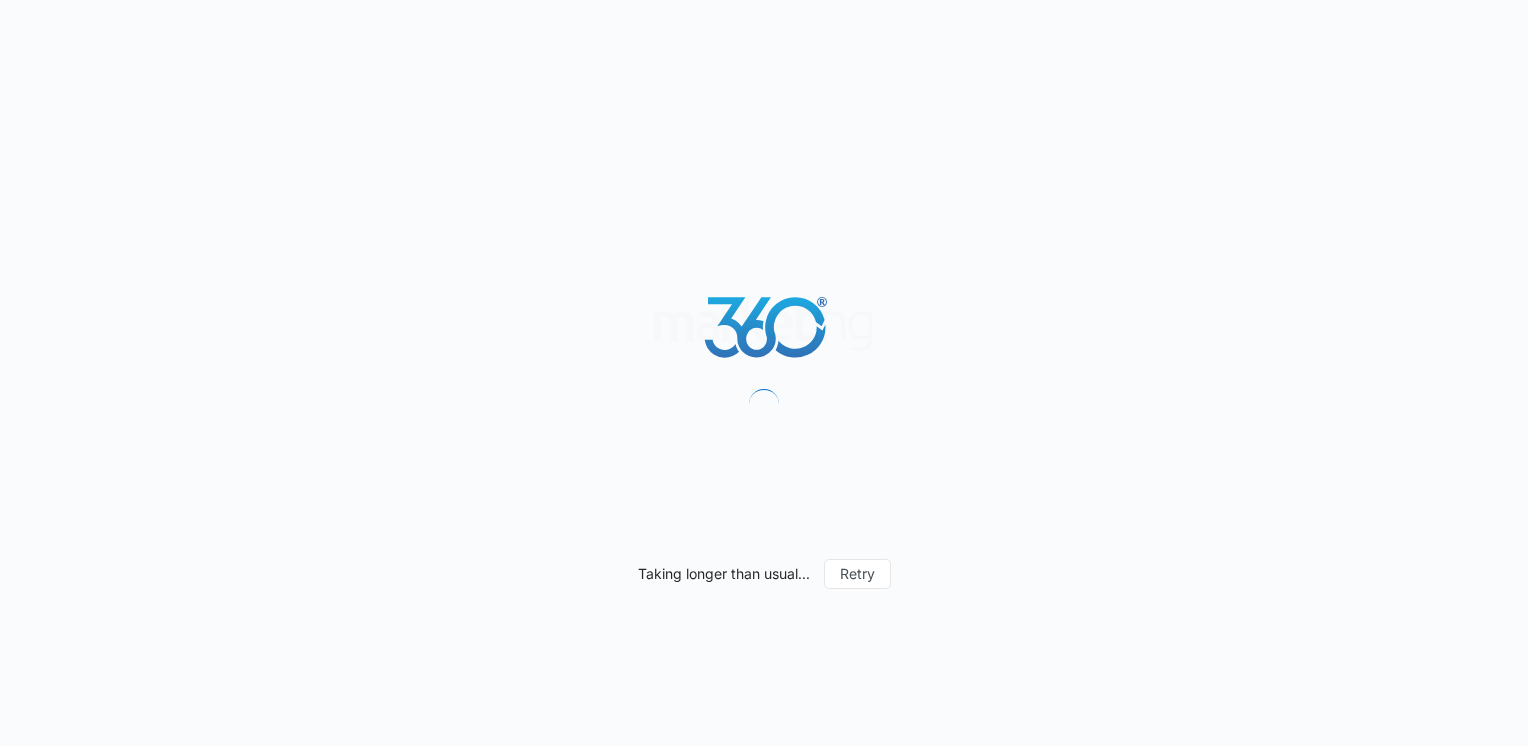 scroll, scrollTop: 0, scrollLeft: 0, axis: both 